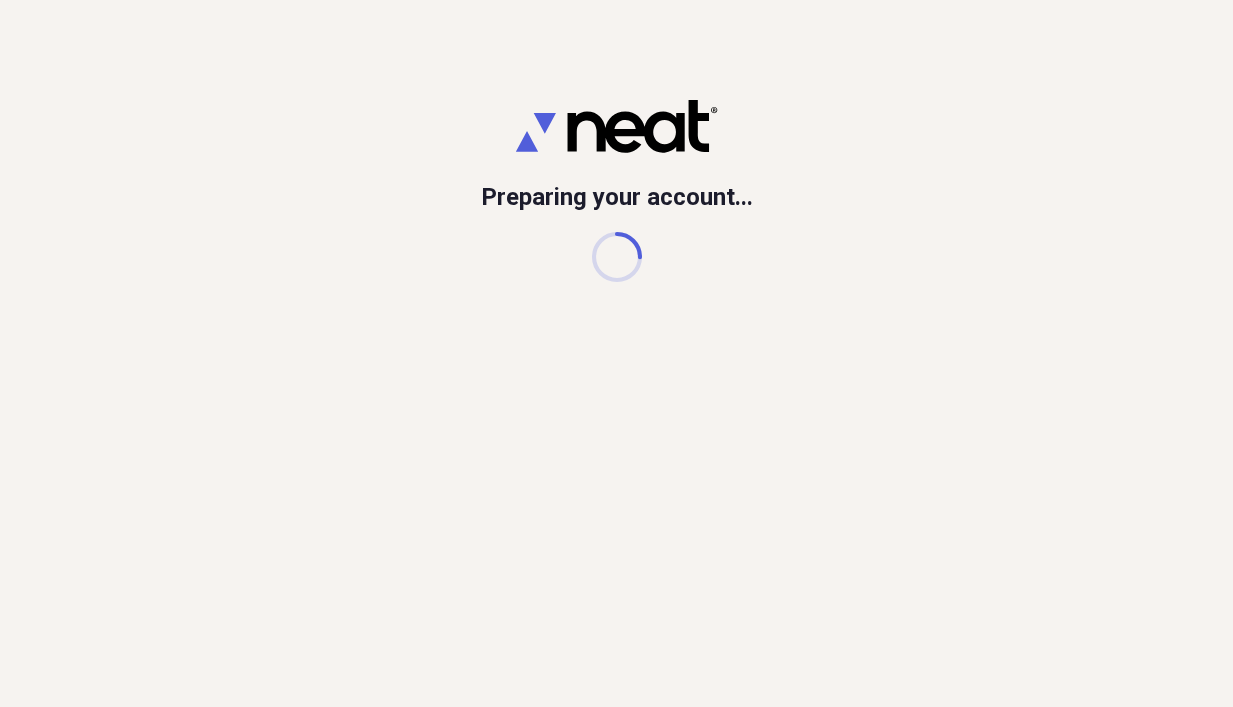 scroll, scrollTop: 0, scrollLeft: 0, axis: both 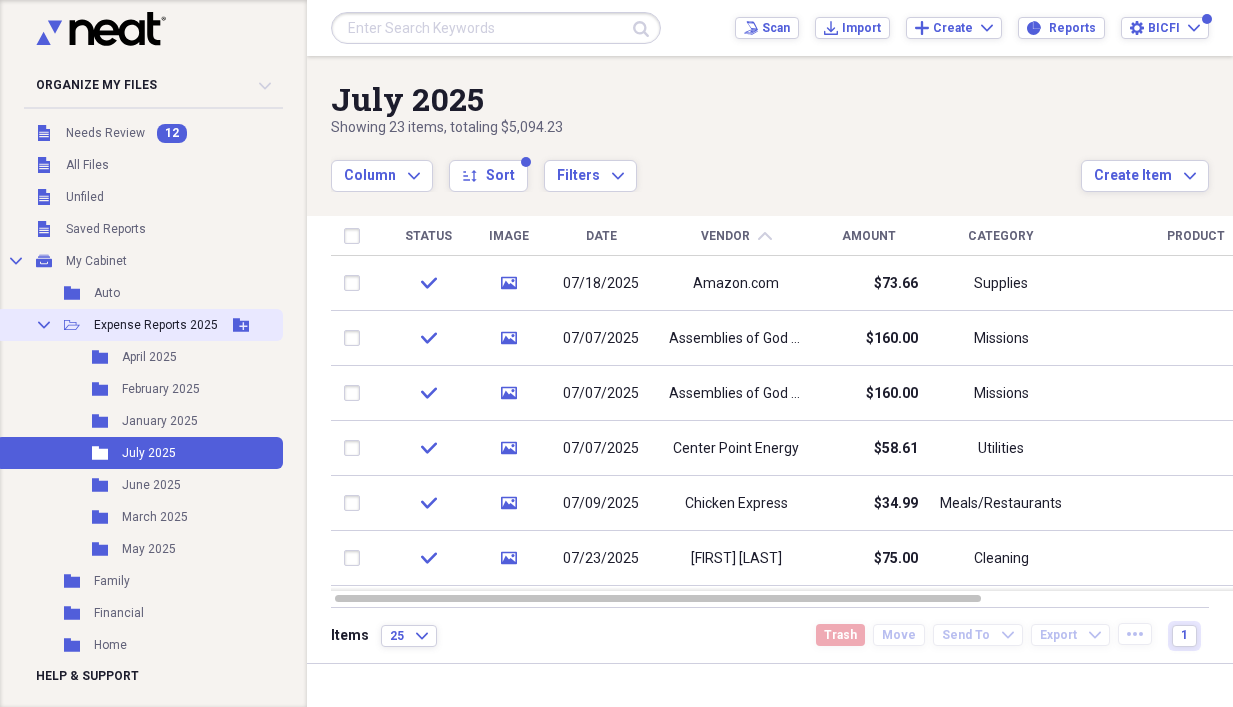 click on "Collapse" 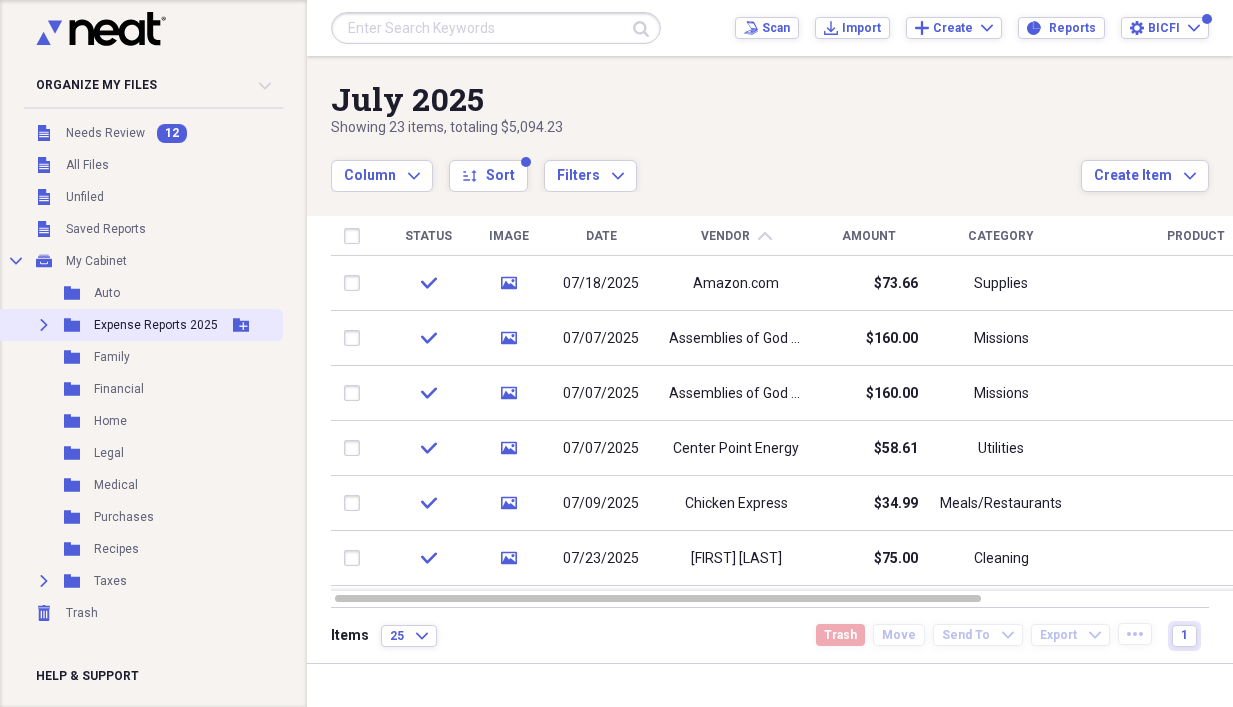 click on "Expense Reports 2025" at bounding box center [156, 325] 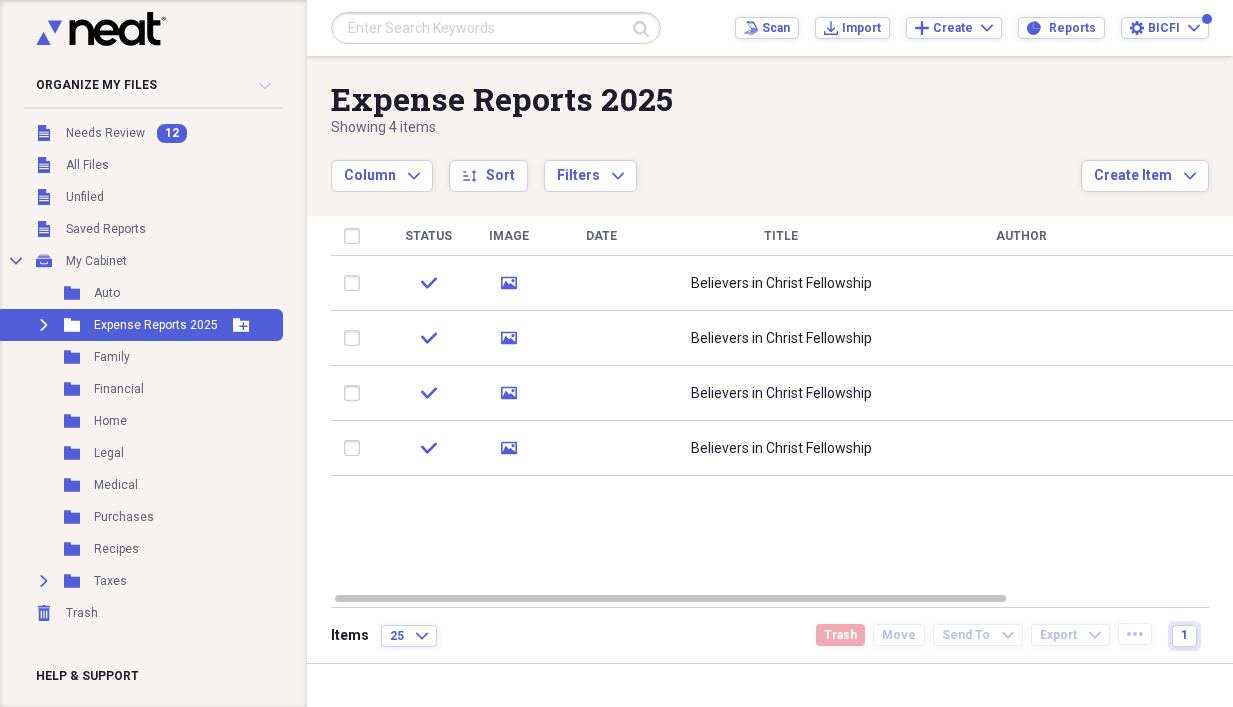 click 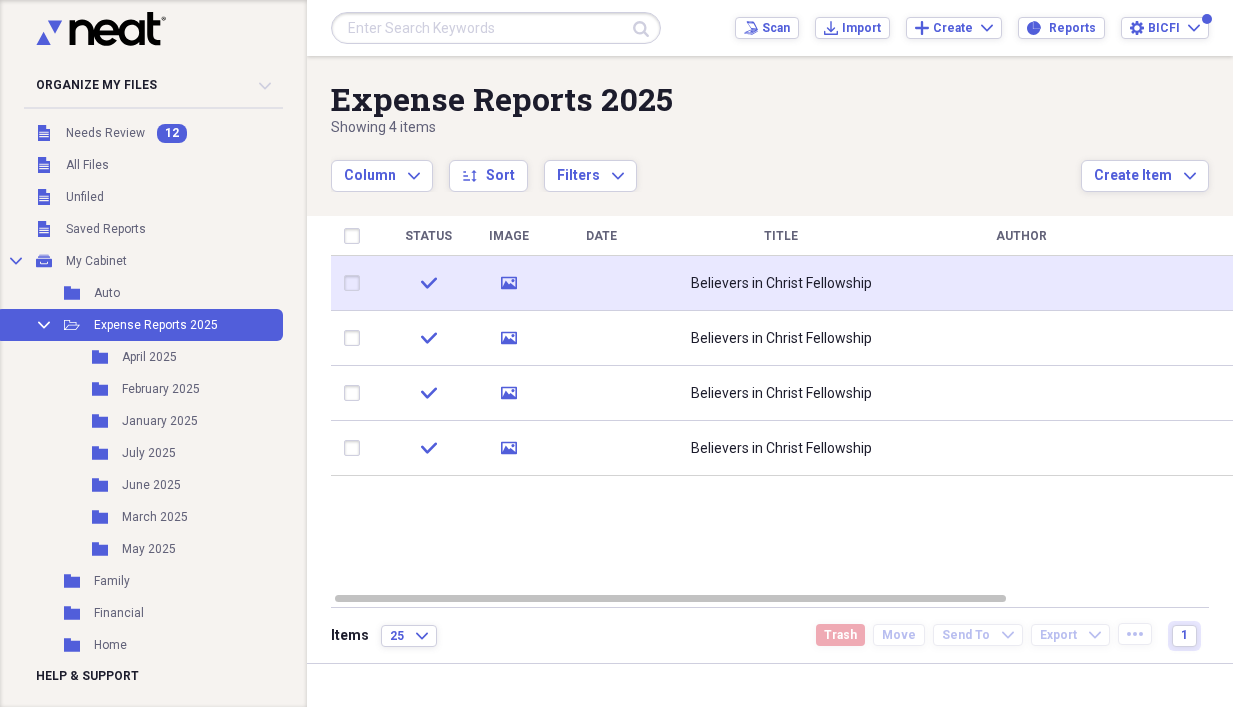 click on "check" at bounding box center (428, 283) 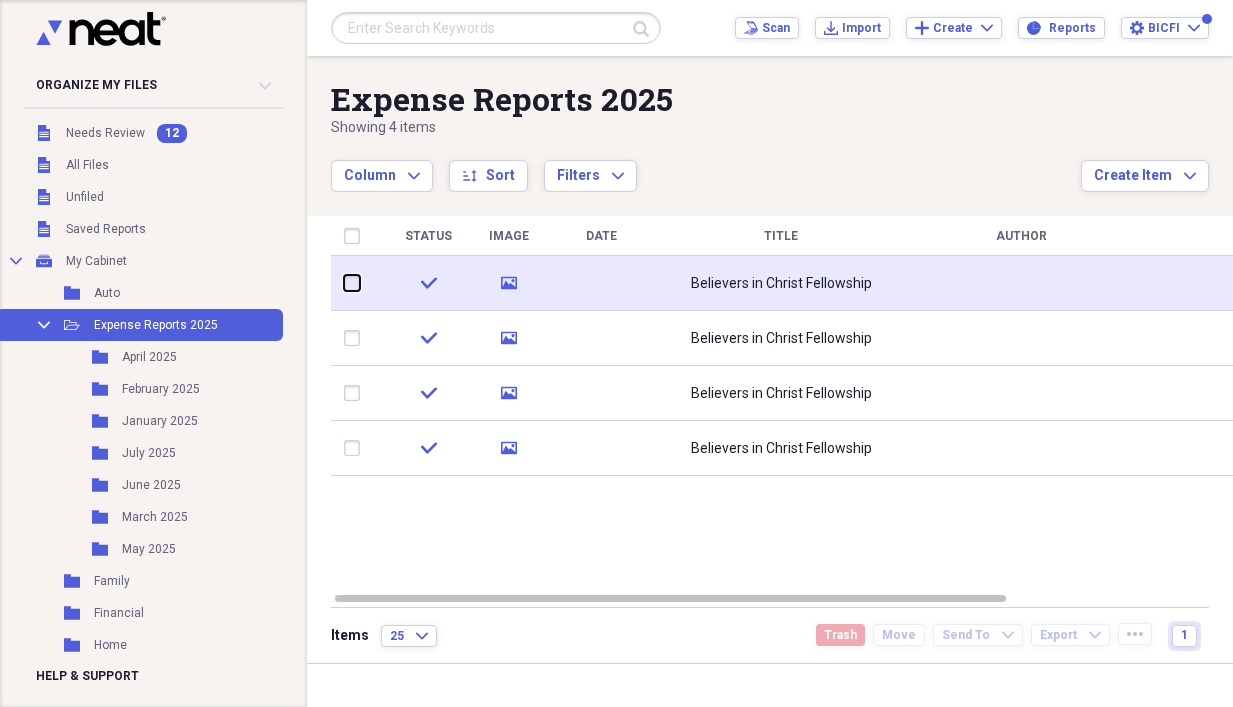 click at bounding box center (344, 283) 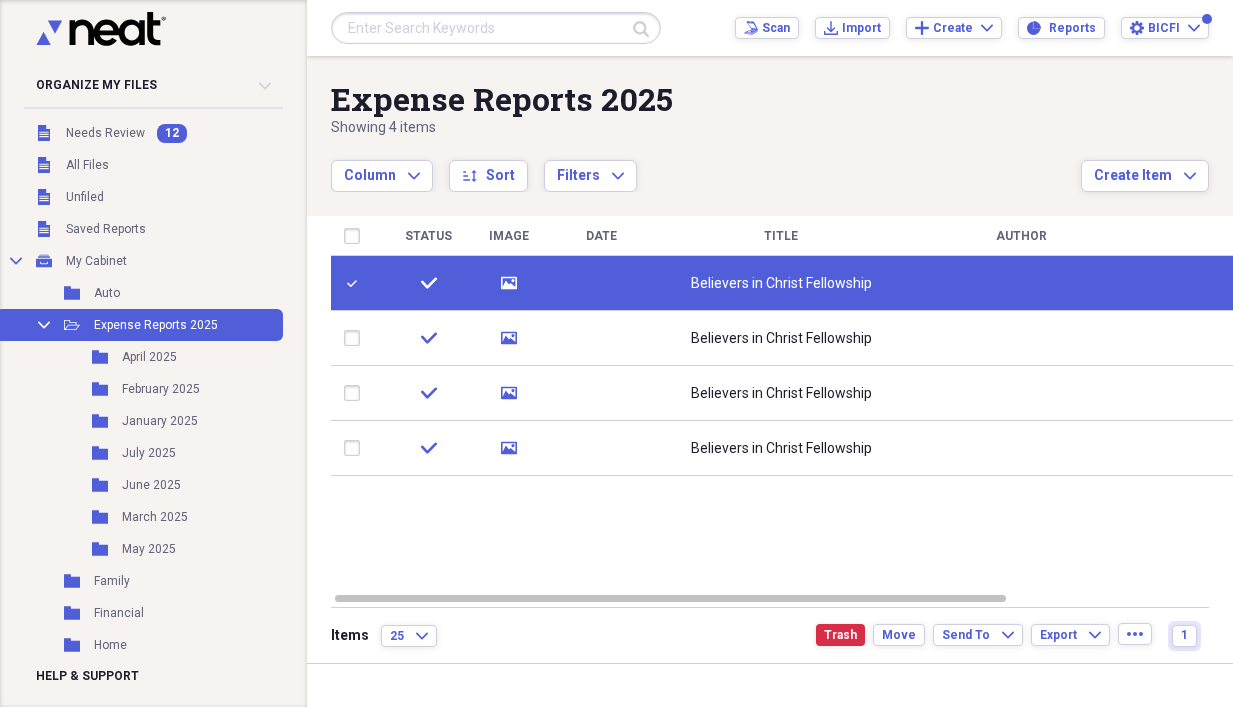 click at bounding box center (356, 283) 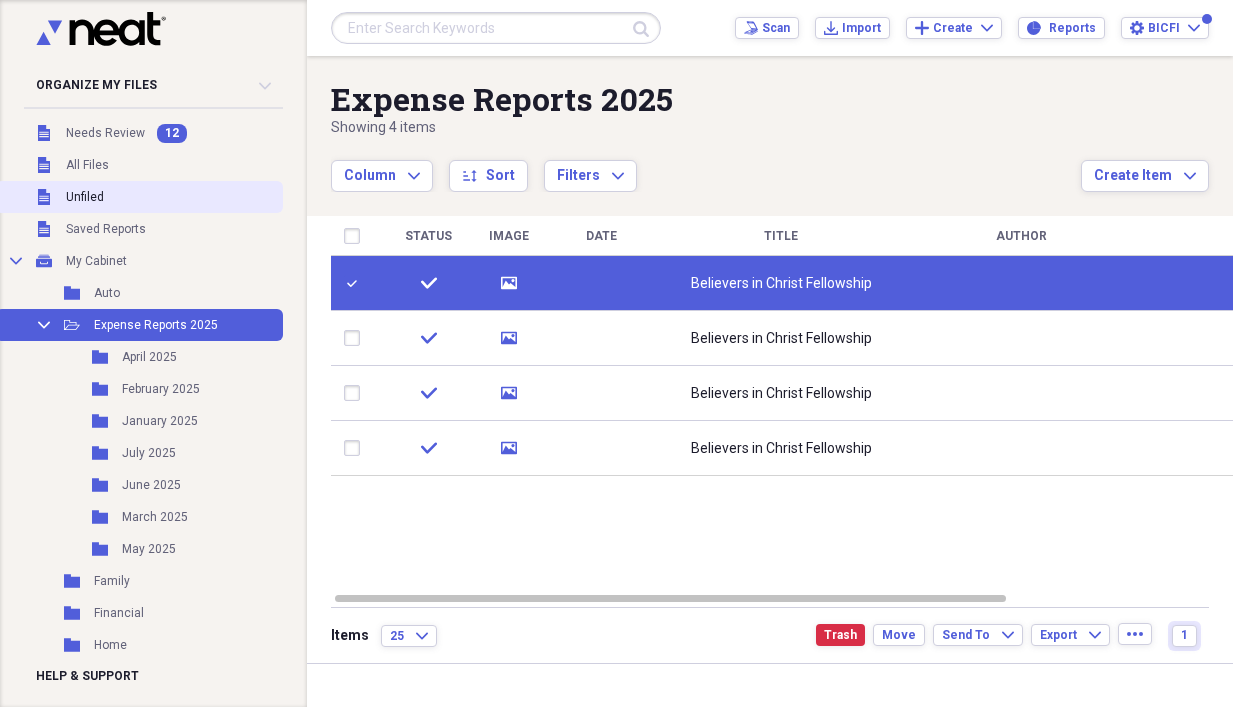 click on "Unfiled" at bounding box center (85, 197) 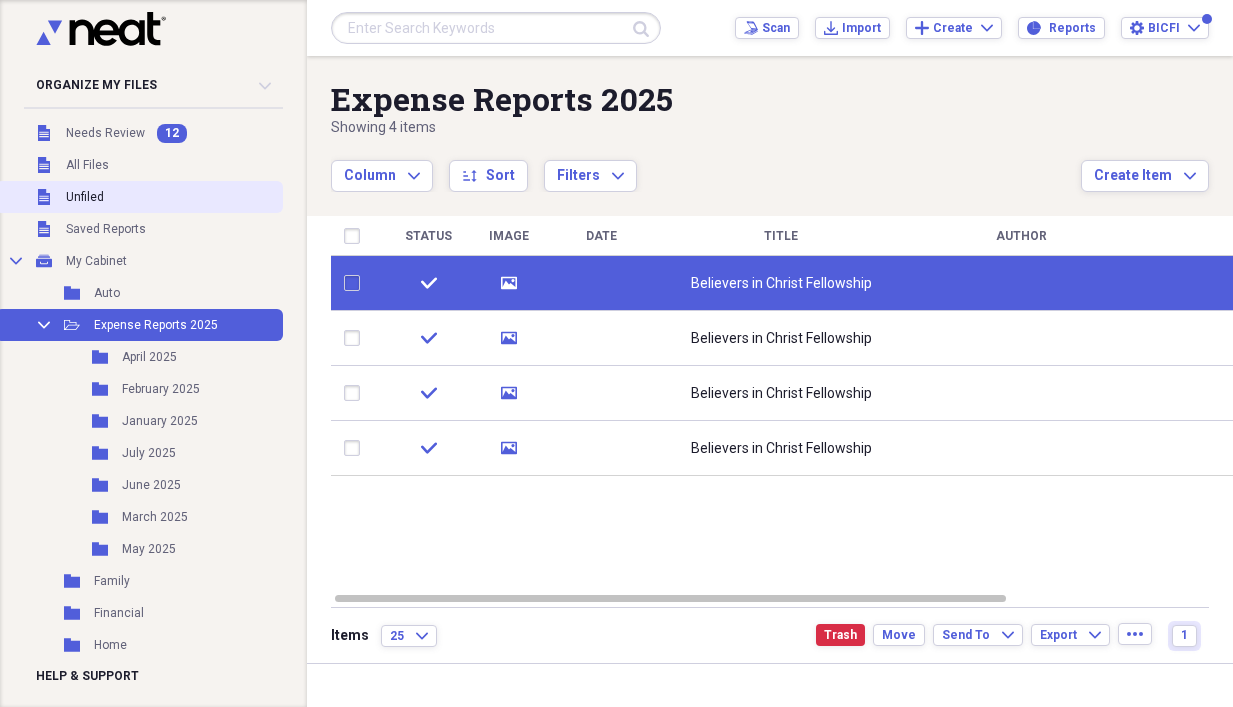 checkbox on "false" 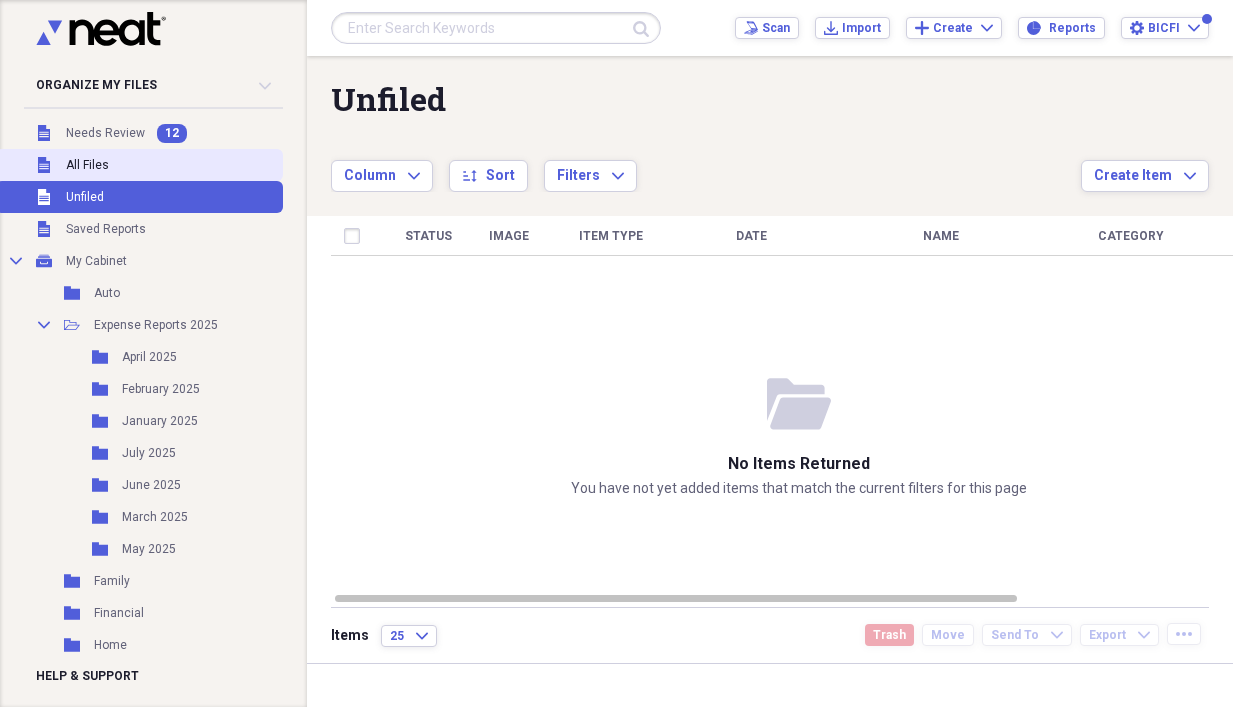 click on "All Files" at bounding box center [87, 165] 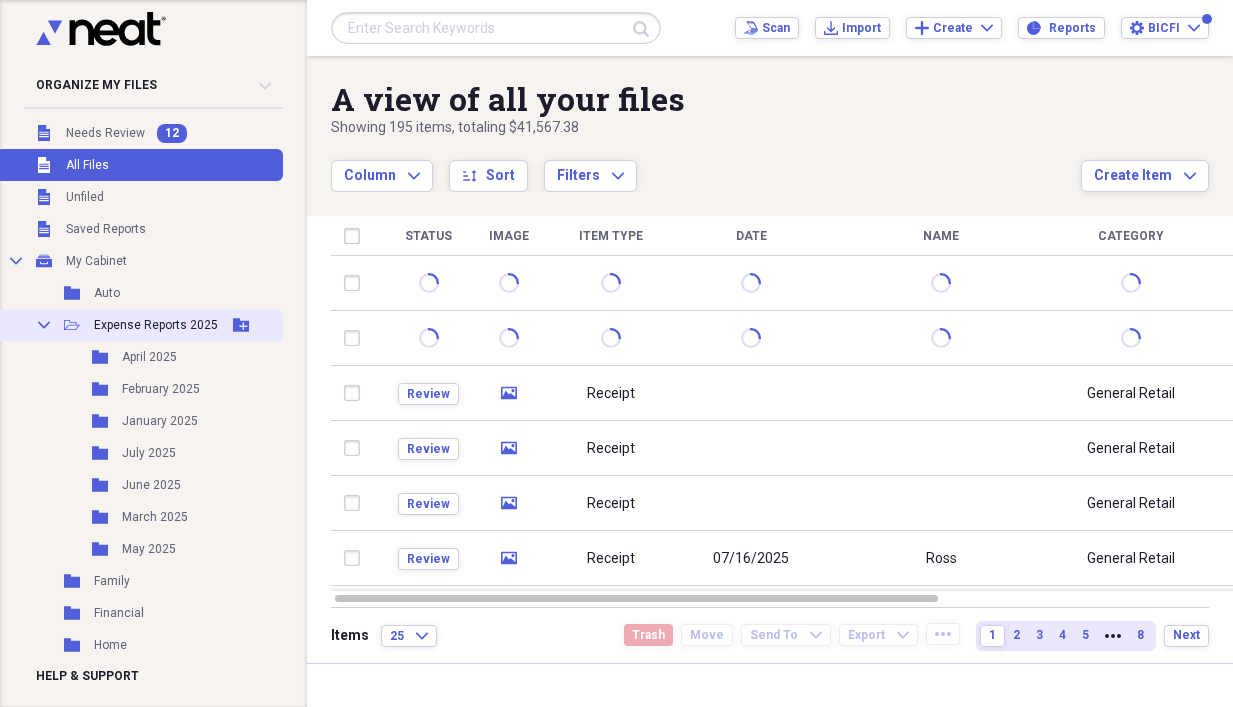 click 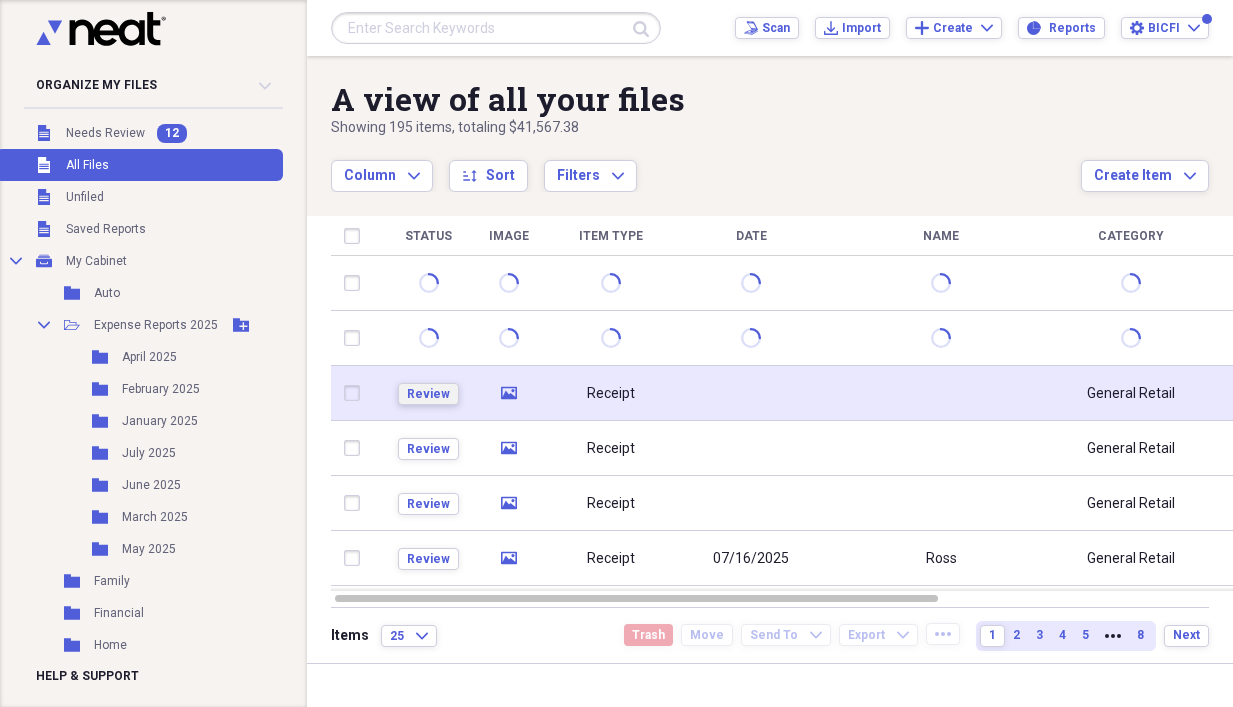 click on "Review" at bounding box center [428, 394] 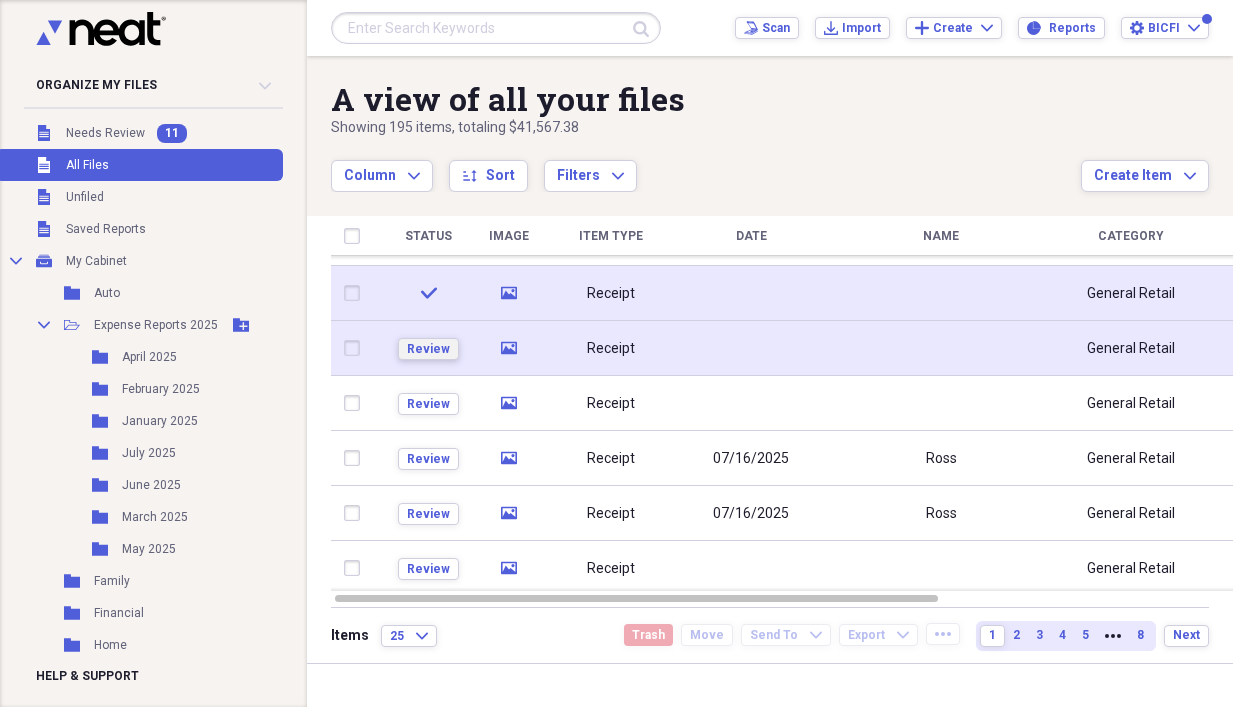 click on "Review" at bounding box center [428, 349] 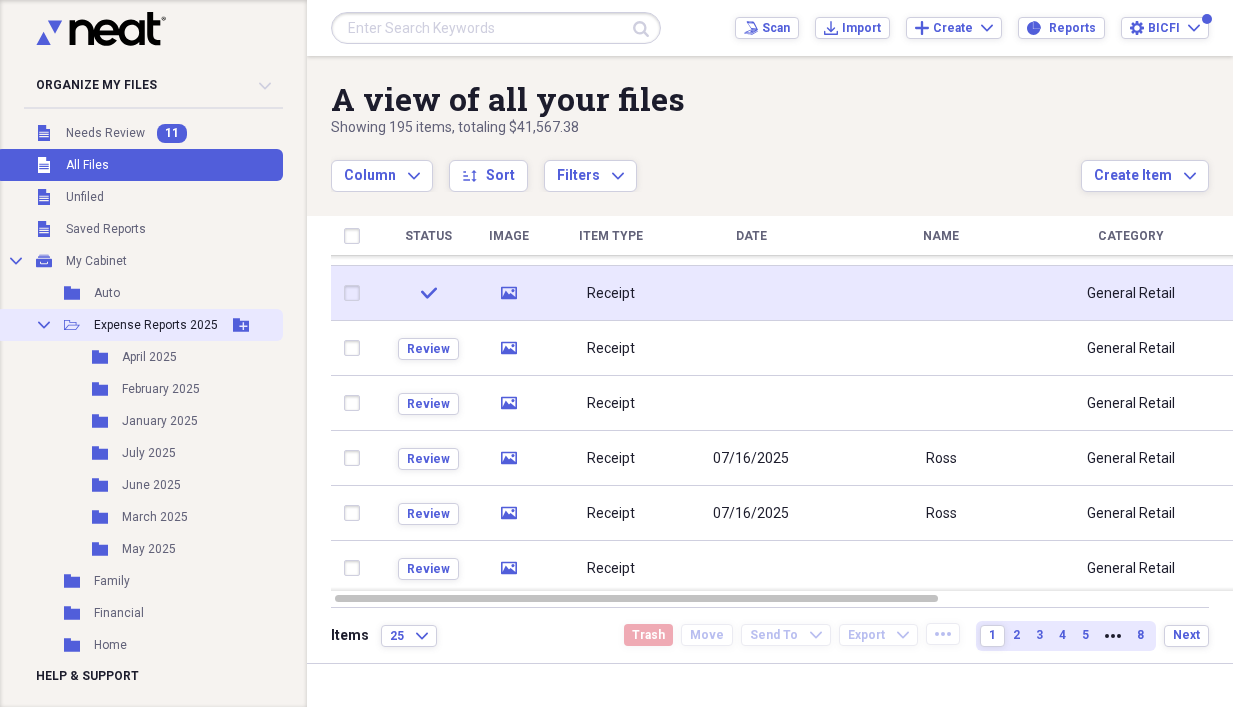 click 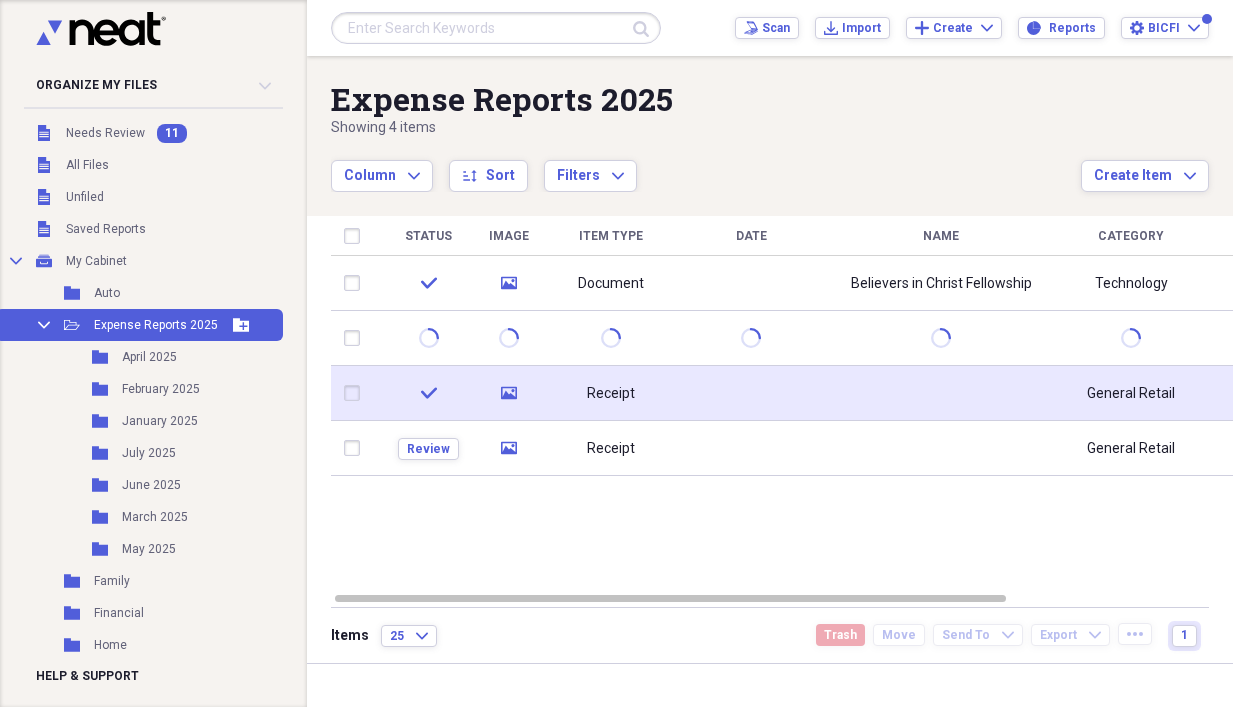 click on "Add Folder" 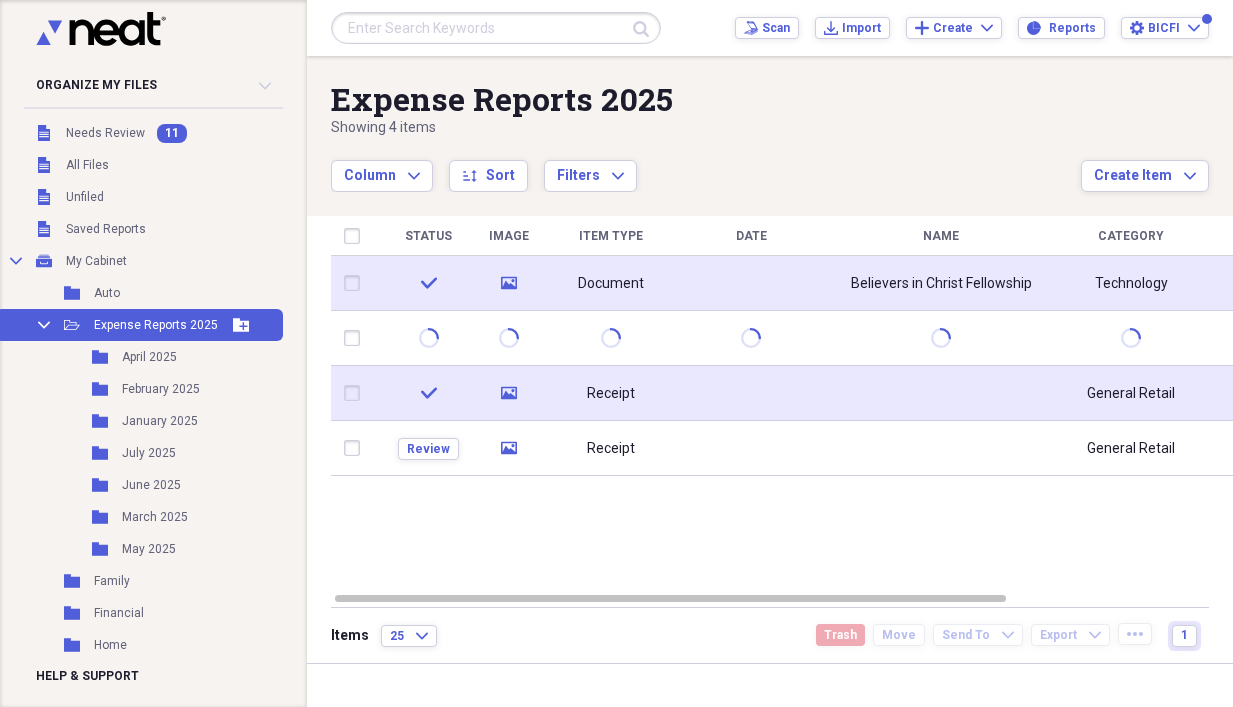 click at bounding box center [356, 283] 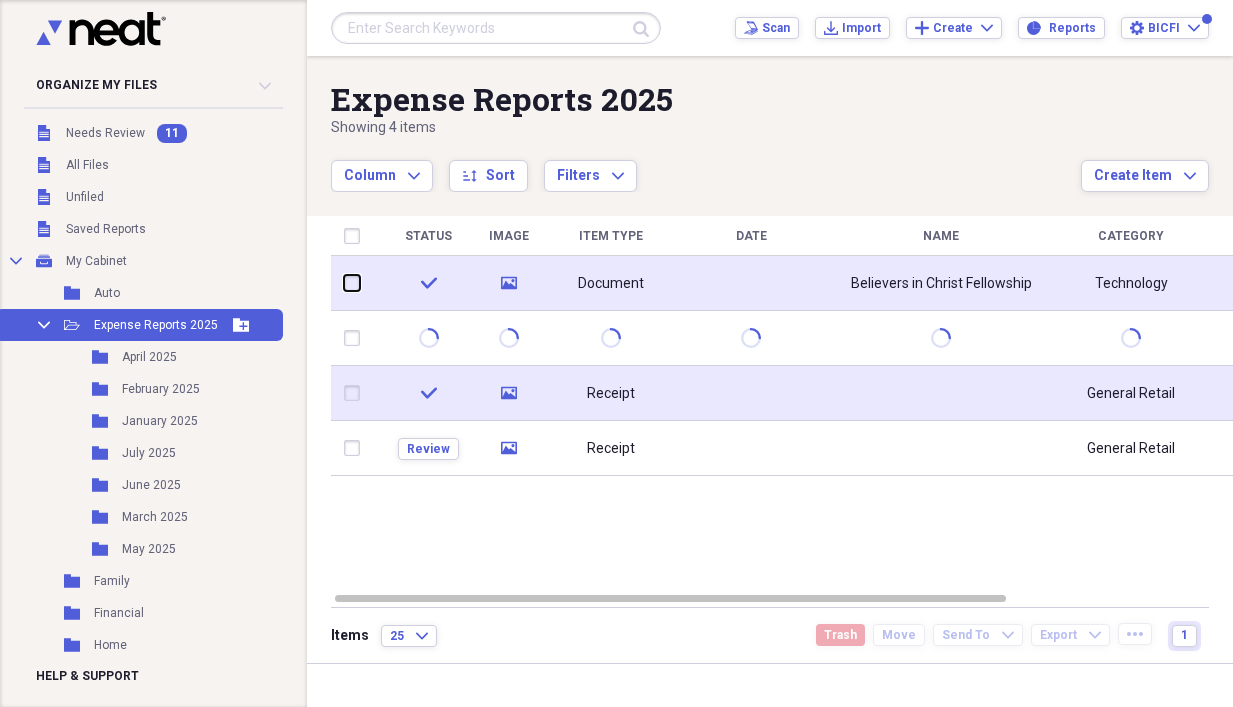click at bounding box center (344, 283) 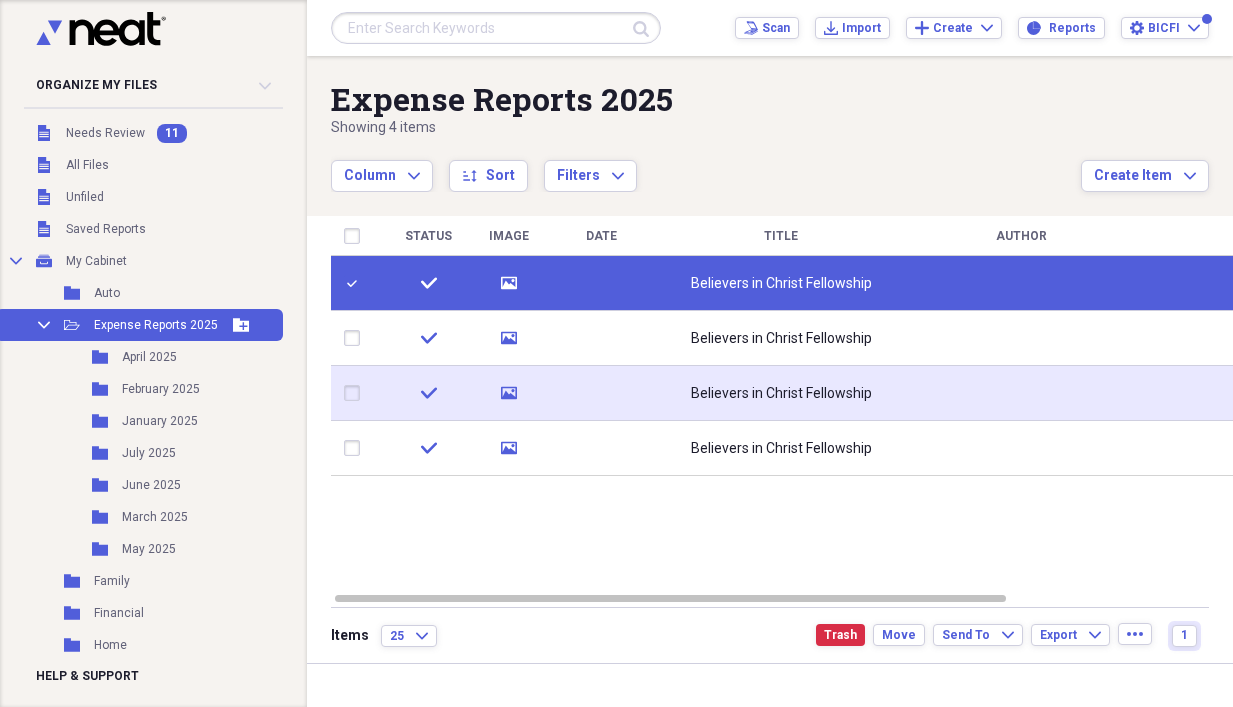 click at bounding box center [356, 283] 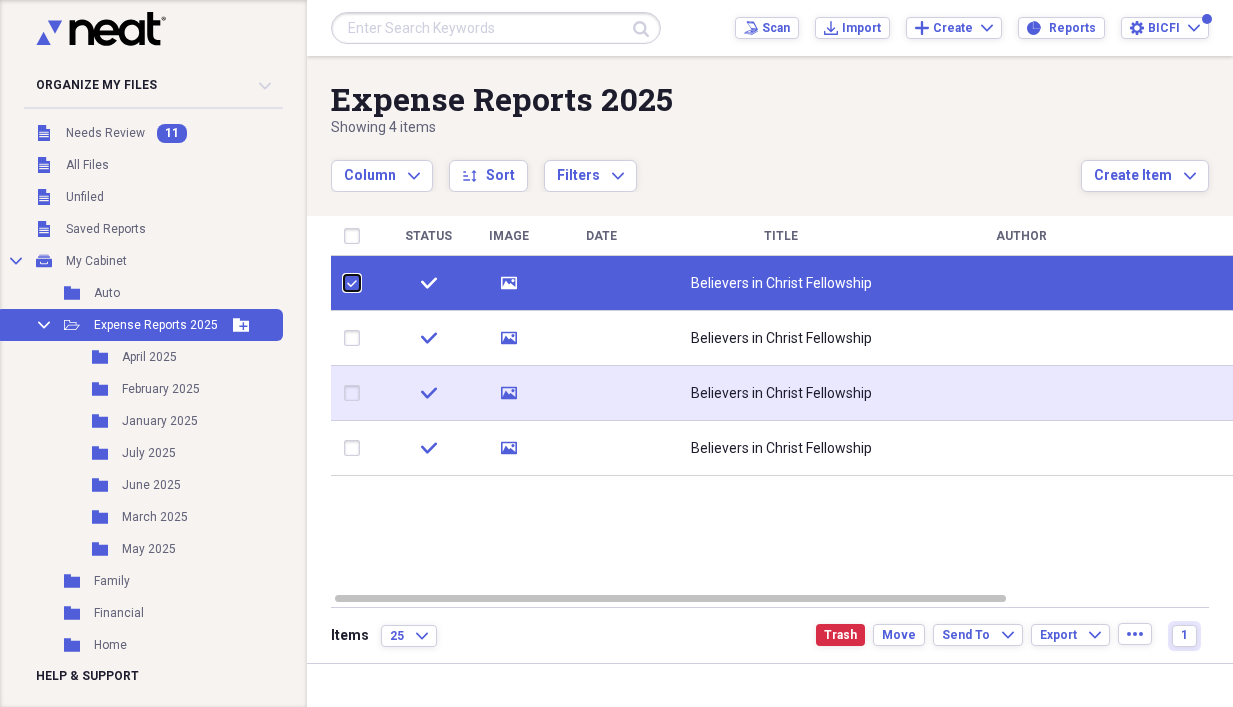 click at bounding box center (344, 283) 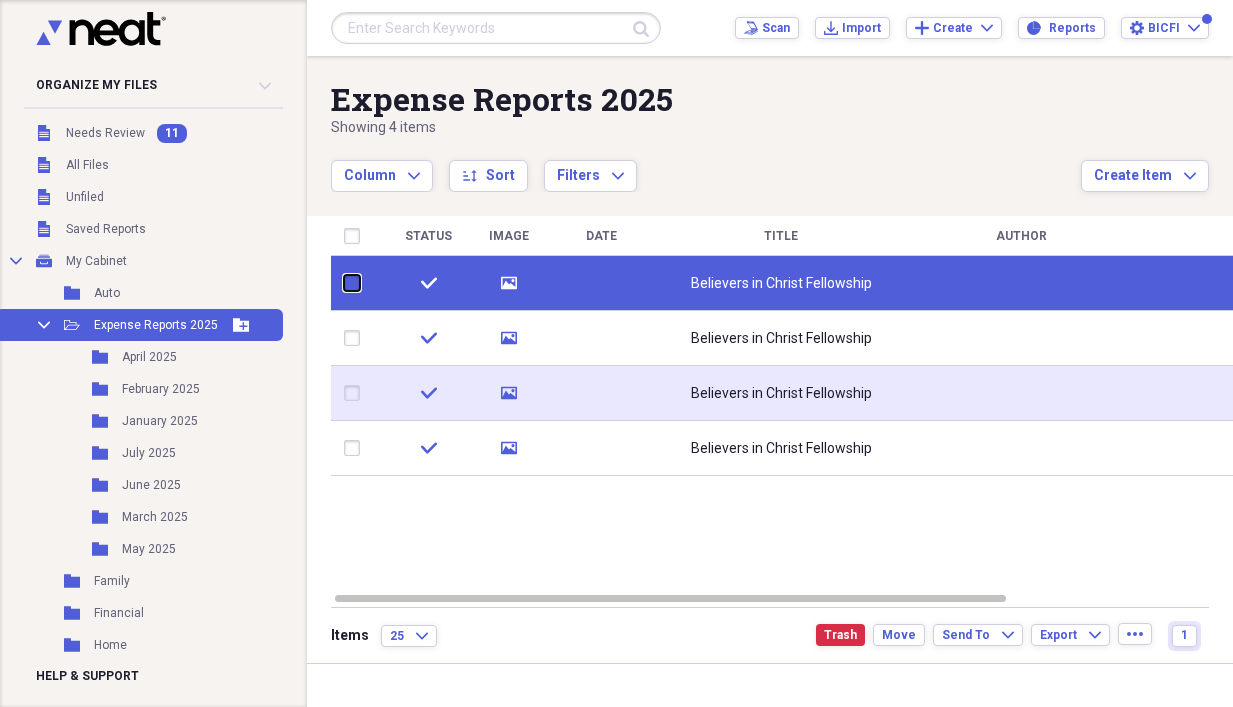checkbox on "false" 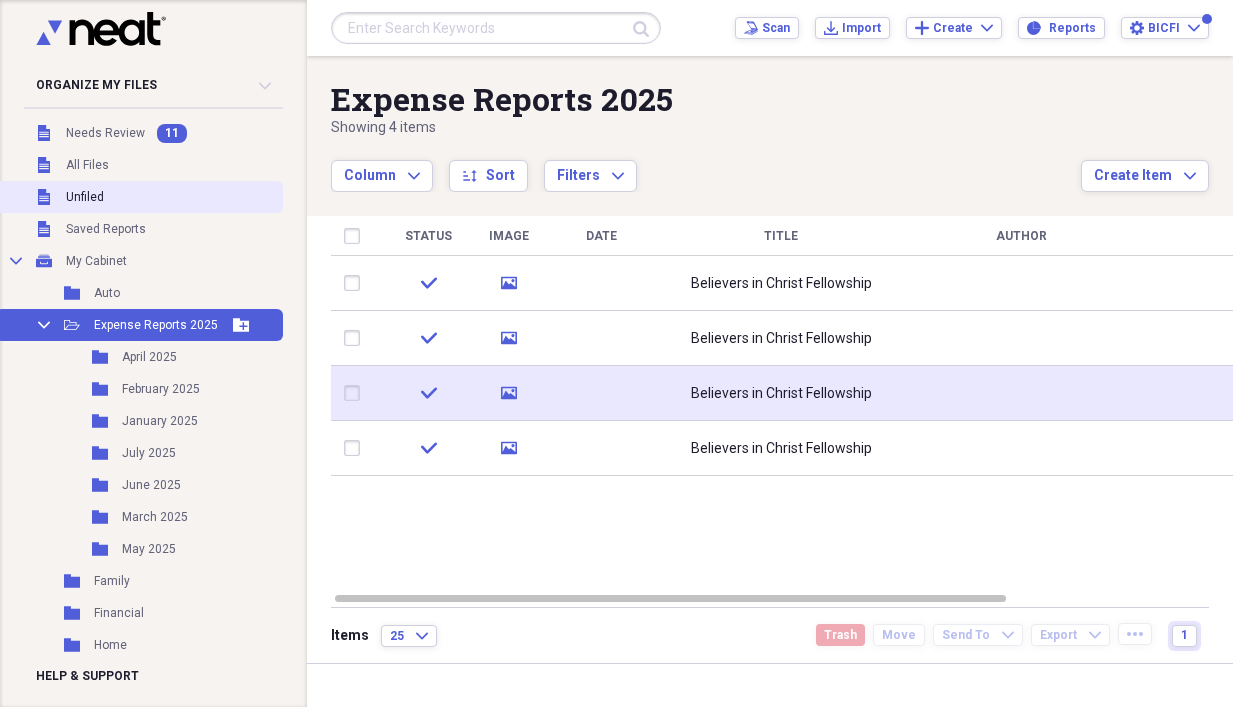 click on "Unfiled Unfiled" at bounding box center [139, 197] 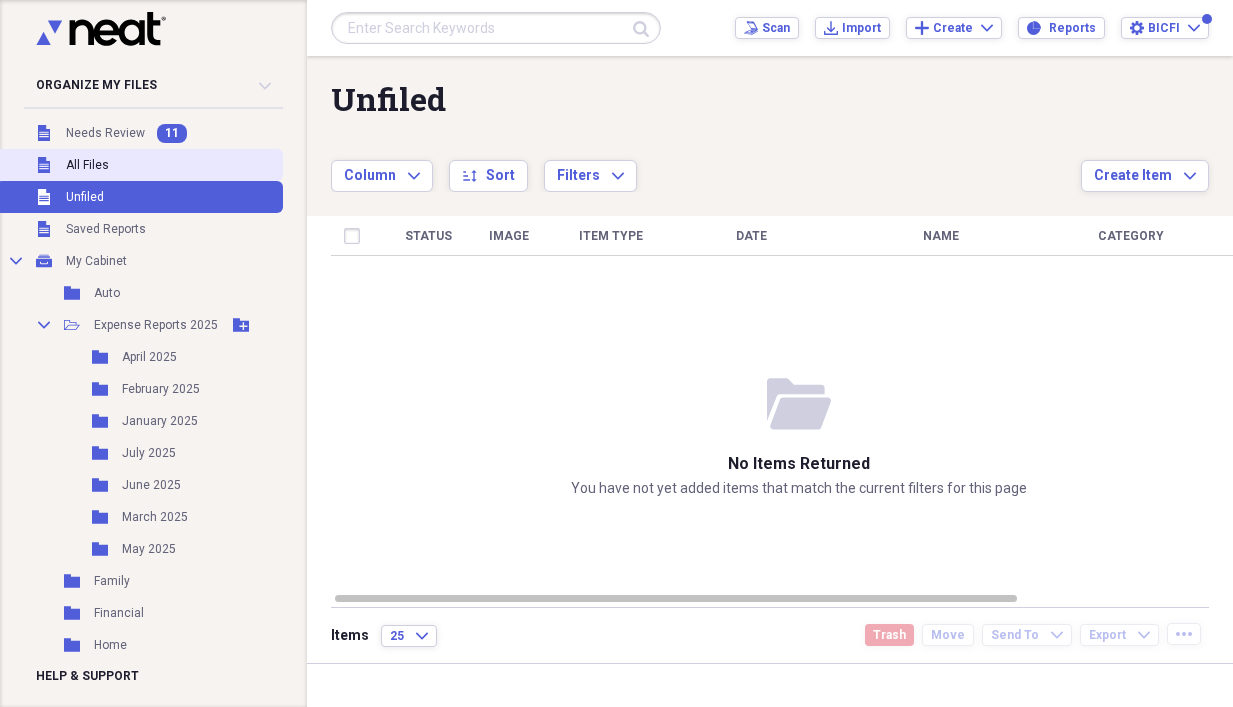 click on "Unfiled All Files" at bounding box center [139, 165] 